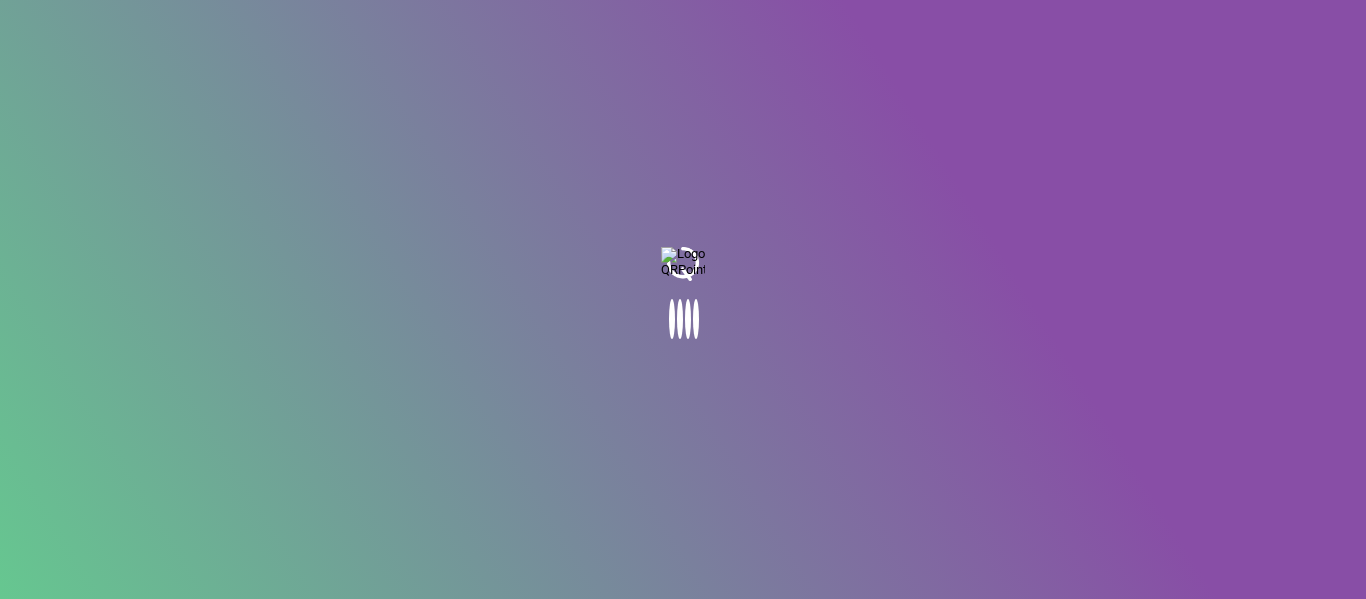 scroll, scrollTop: 0, scrollLeft: 0, axis: both 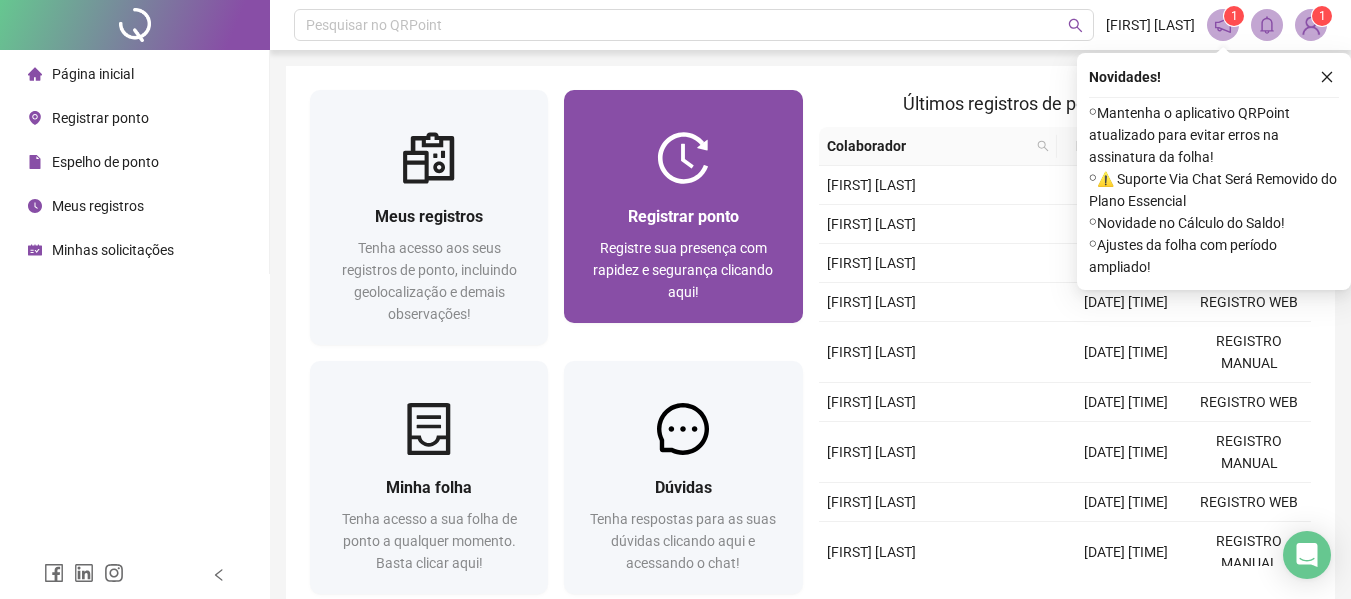 click on "Registre sua presença com rapidez e segurança clicando aqui!" at bounding box center (683, 270) 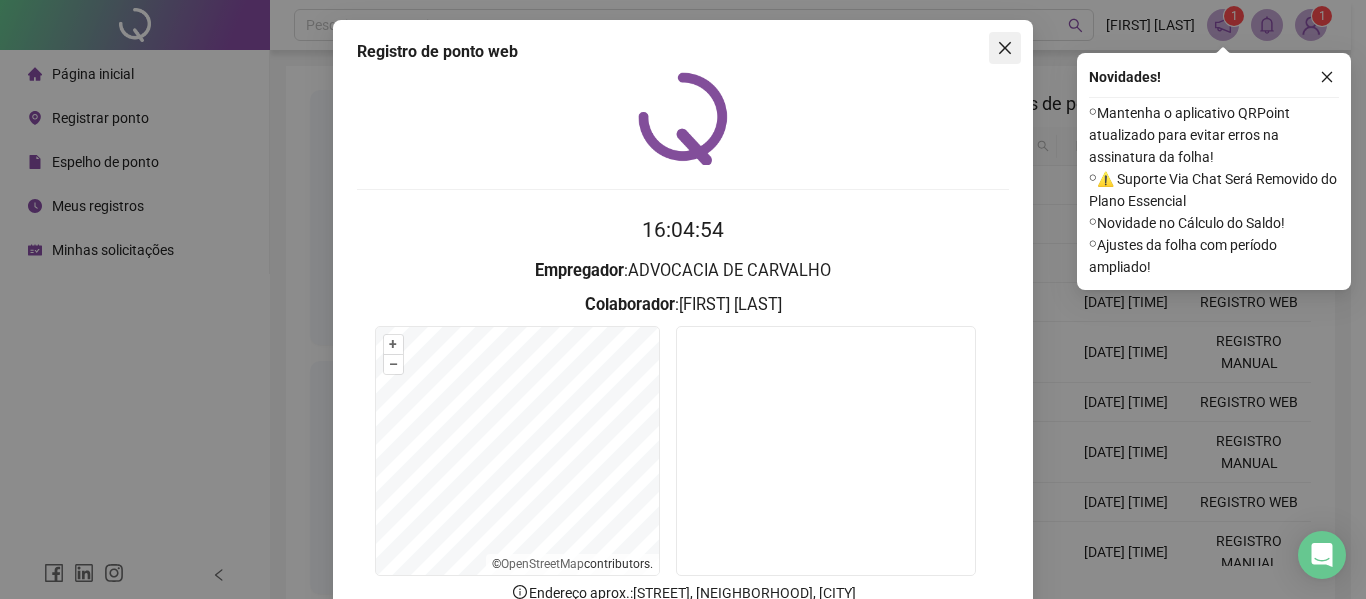 click 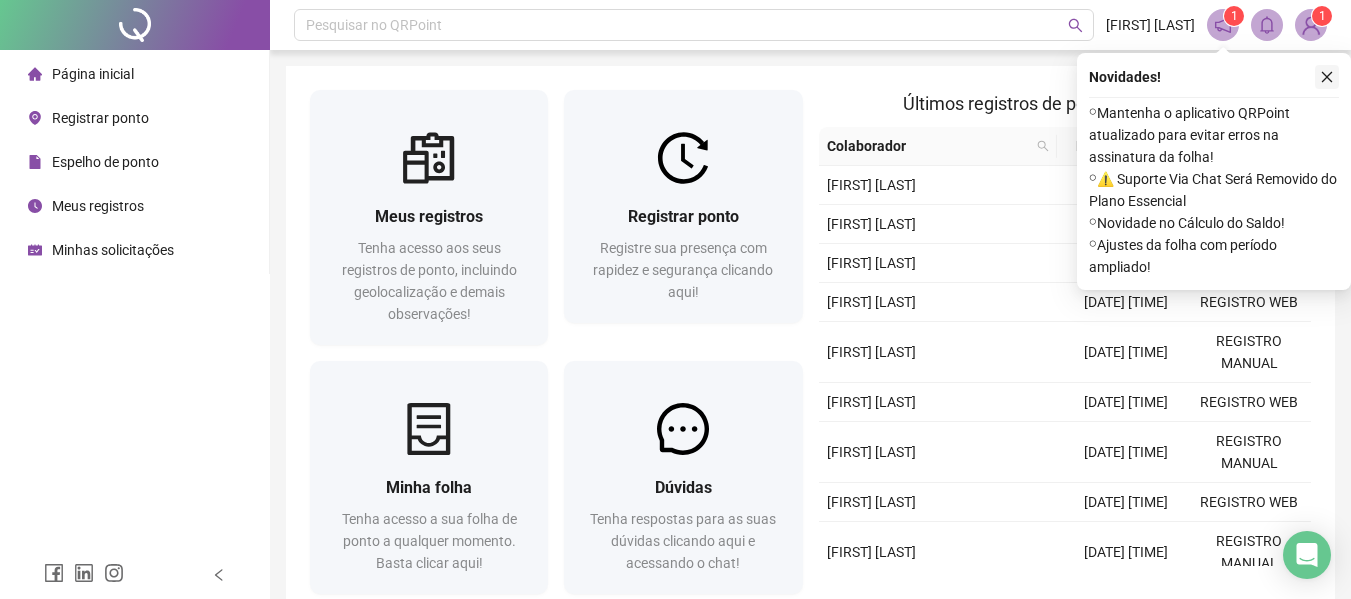 click 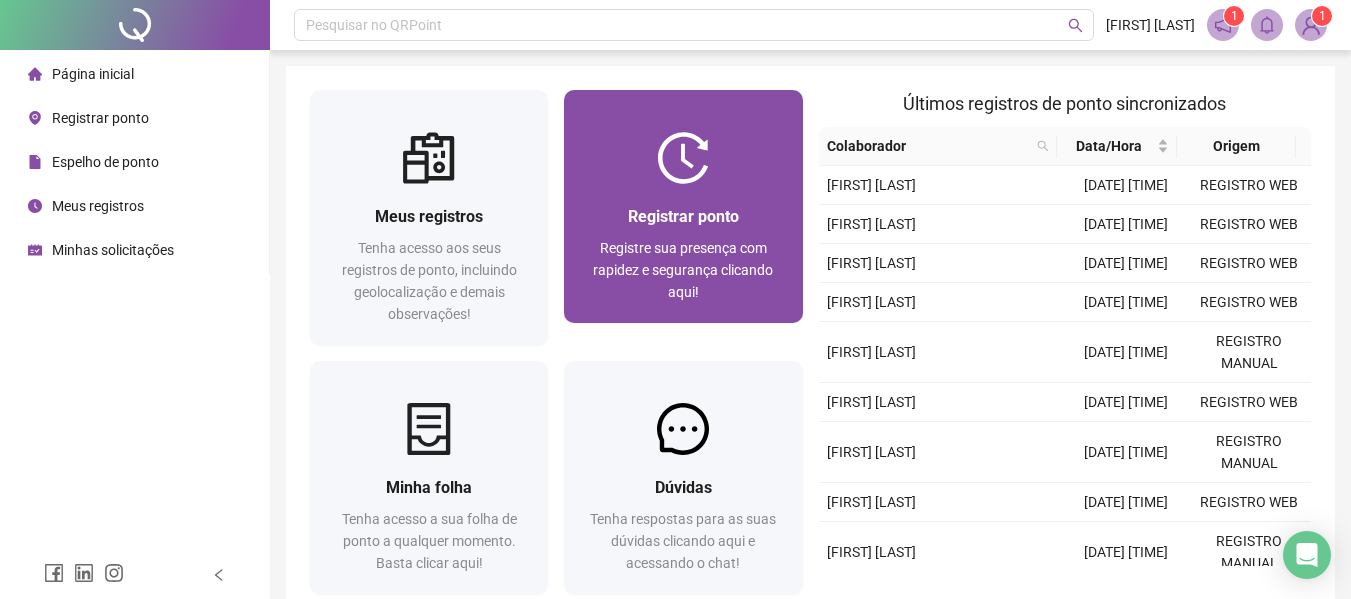 click on "Registrar ponto" at bounding box center [683, 216] 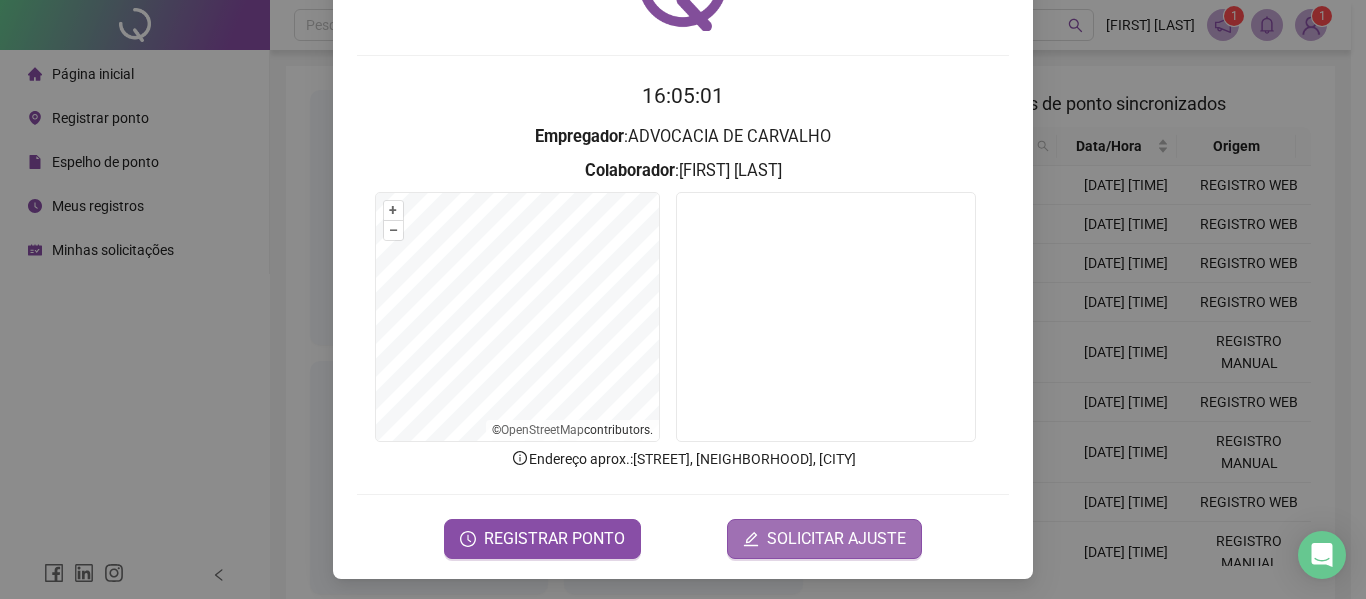 scroll, scrollTop: 138, scrollLeft: 0, axis: vertical 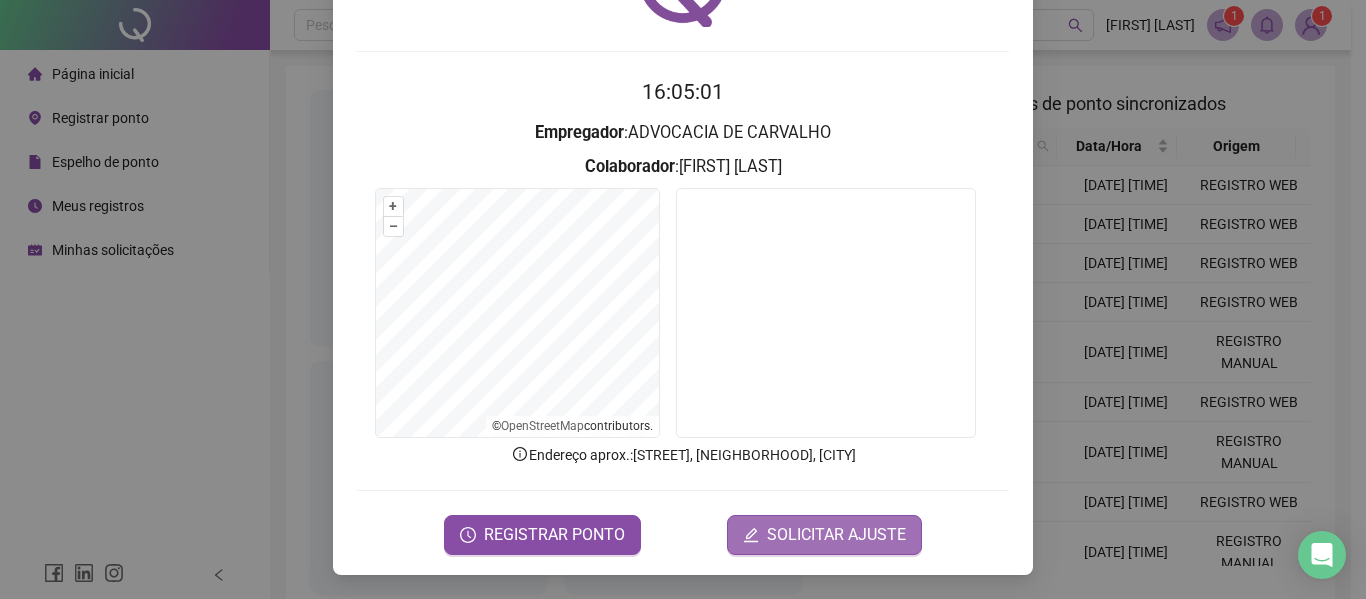 click on "SOLICITAR AJUSTE" at bounding box center (836, 535) 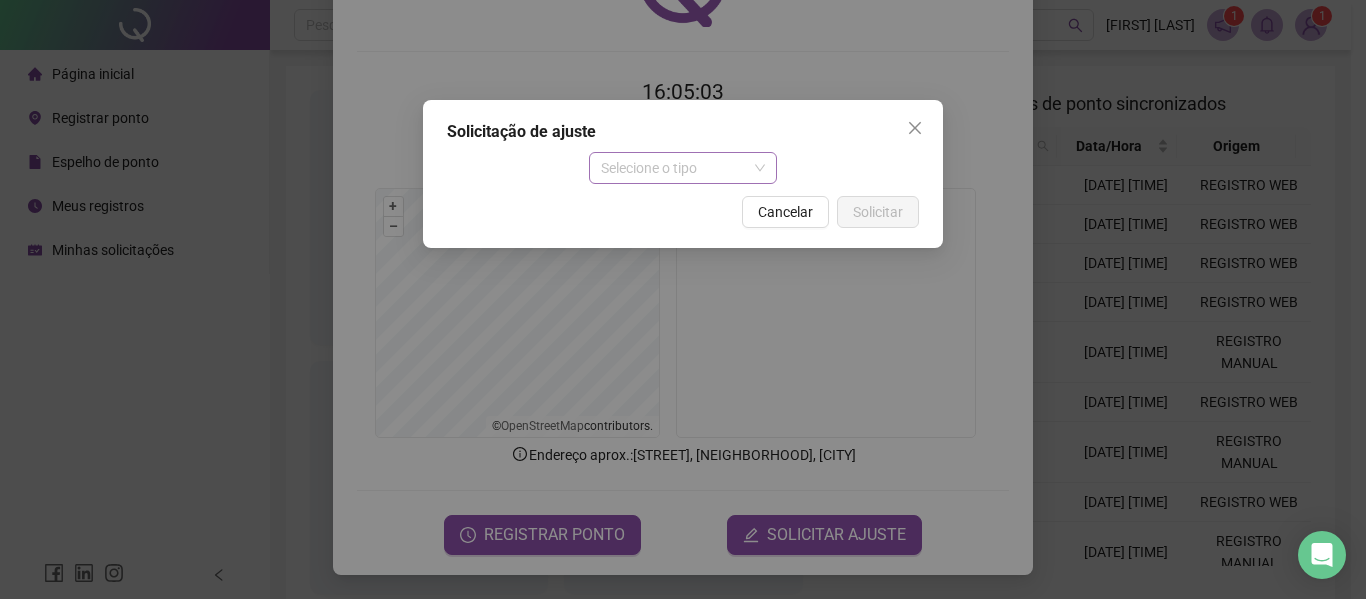 click on "Selecione o tipo" at bounding box center [683, 168] 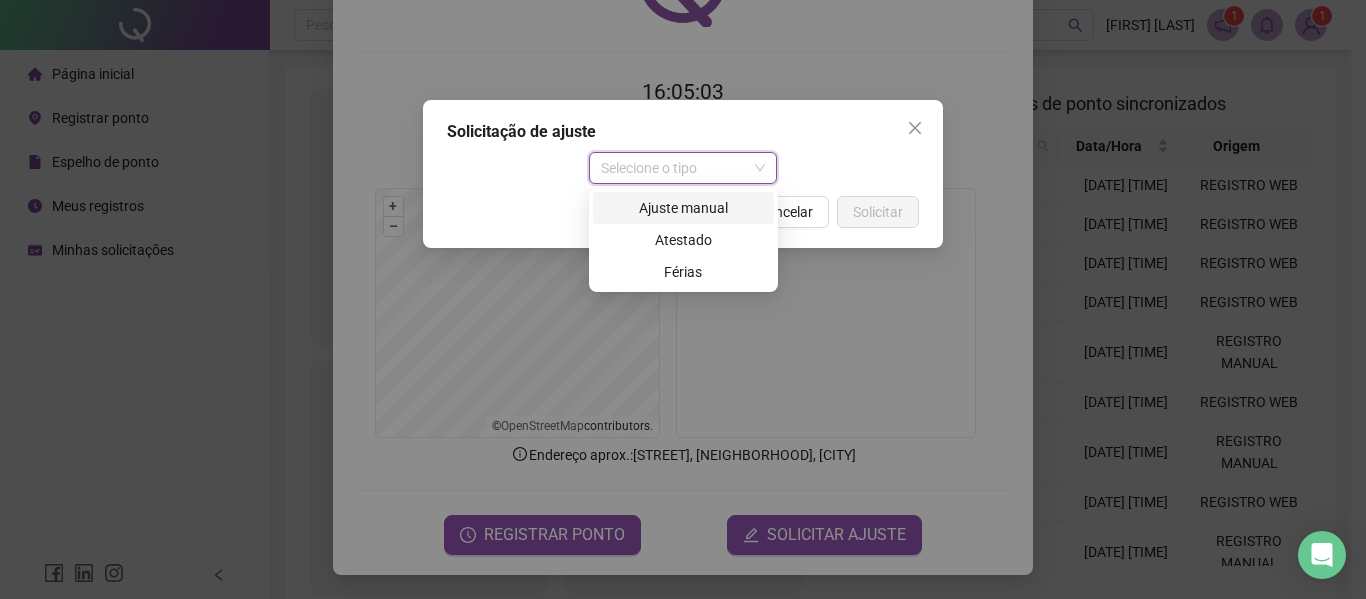click on "Ajuste manual" at bounding box center (683, 208) 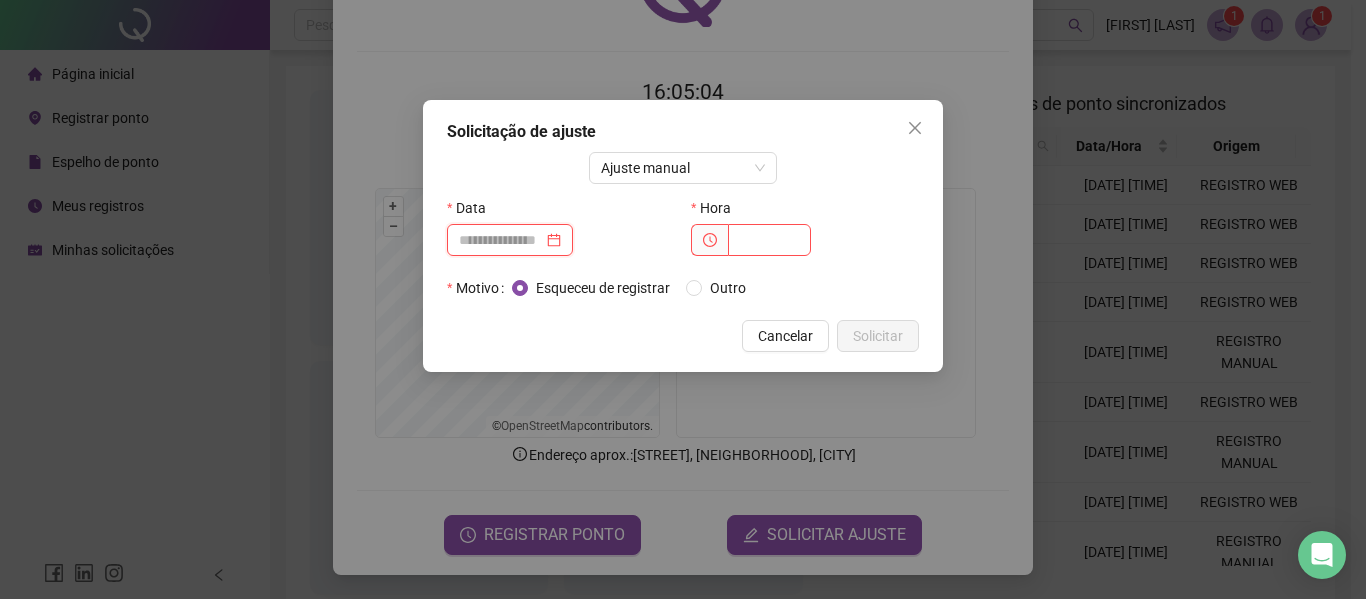 click at bounding box center [501, 240] 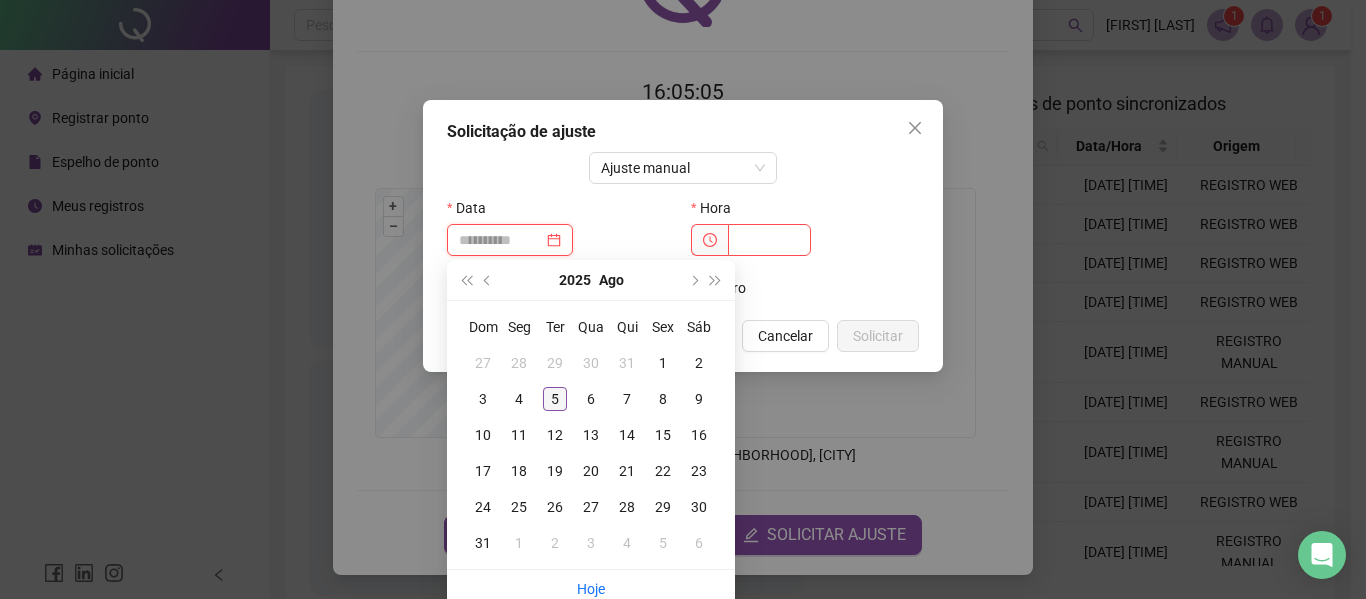 type on "**********" 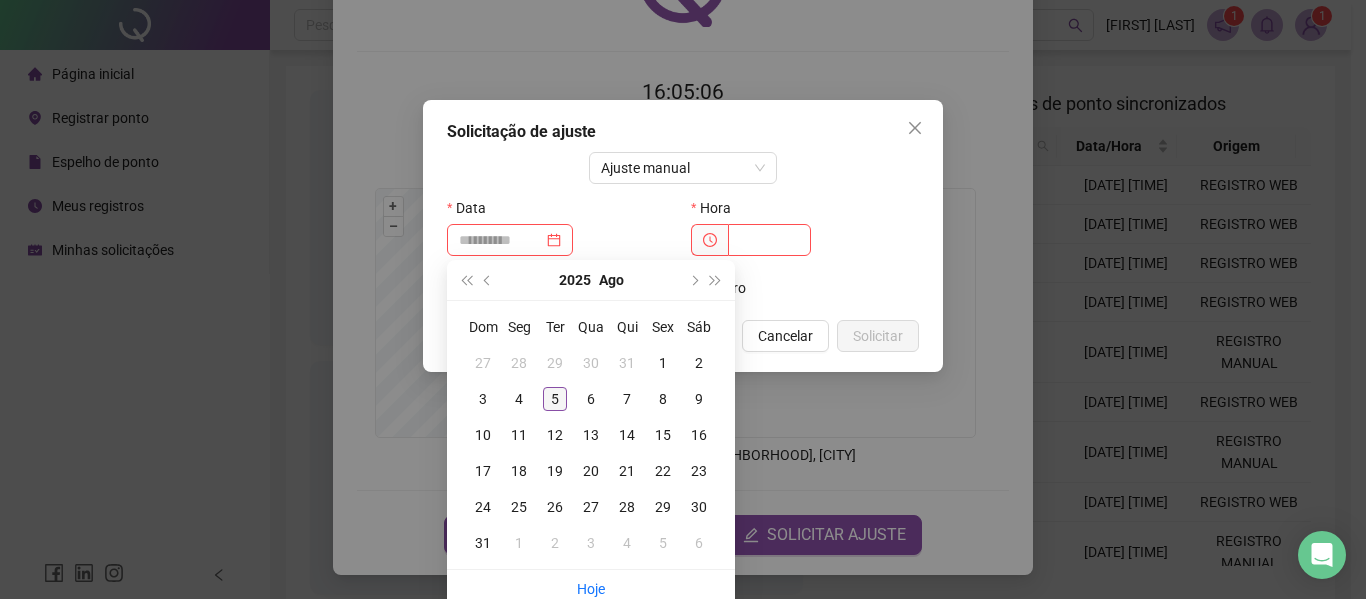 click on "5" at bounding box center [555, 399] 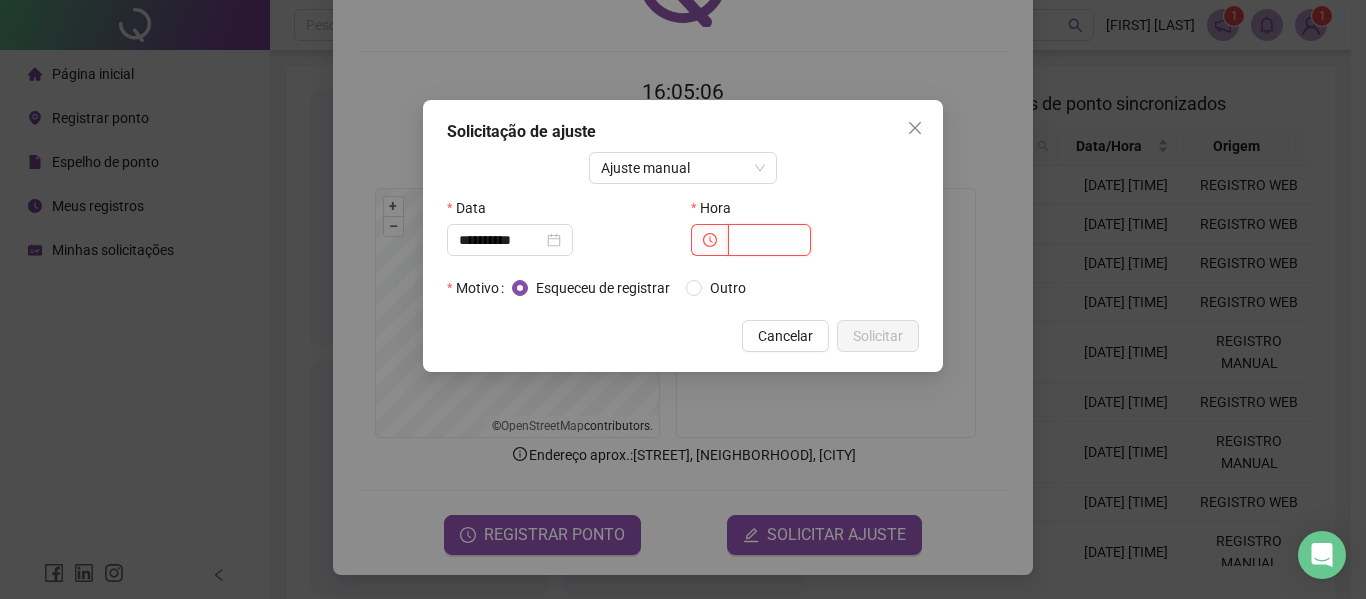 click at bounding box center [769, 240] 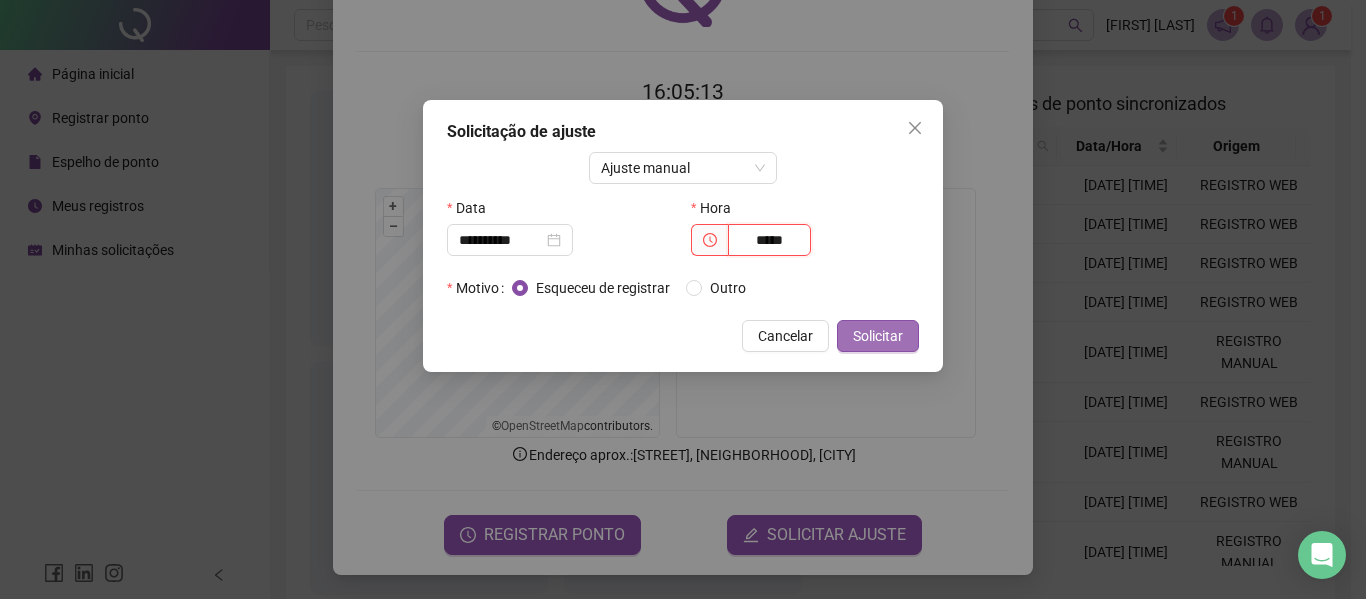 type on "*****" 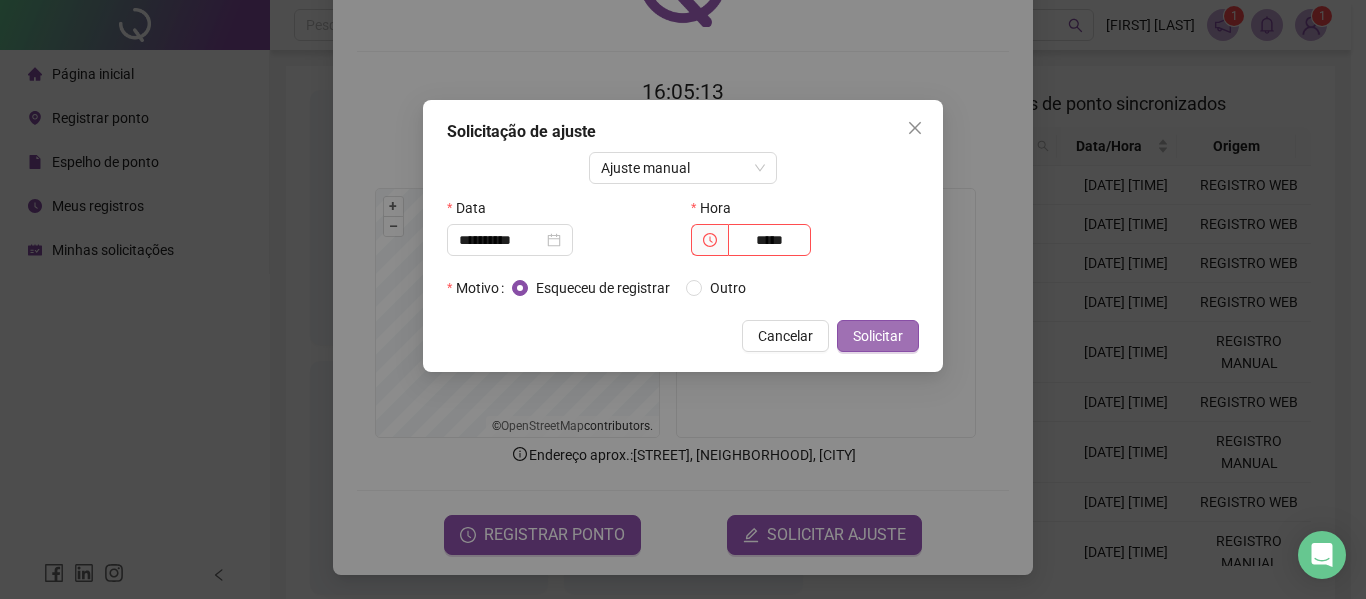 click on "Solicitar" at bounding box center (878, 336) 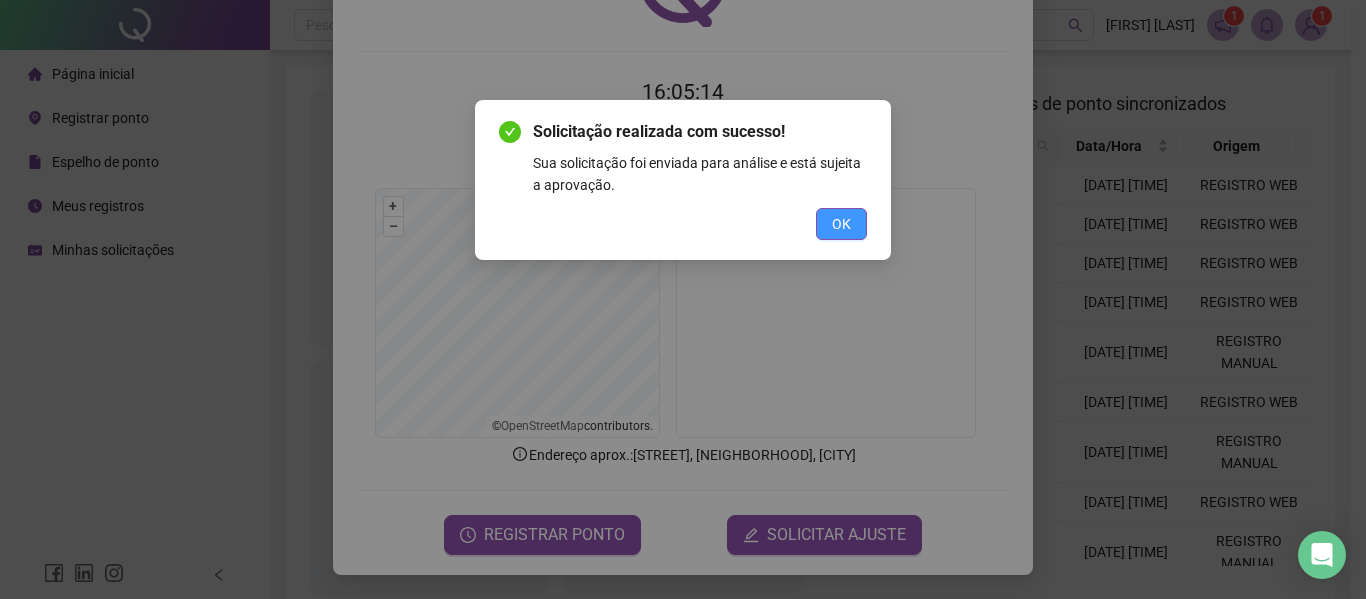 click on "OK" at bounding box center [841, 224] 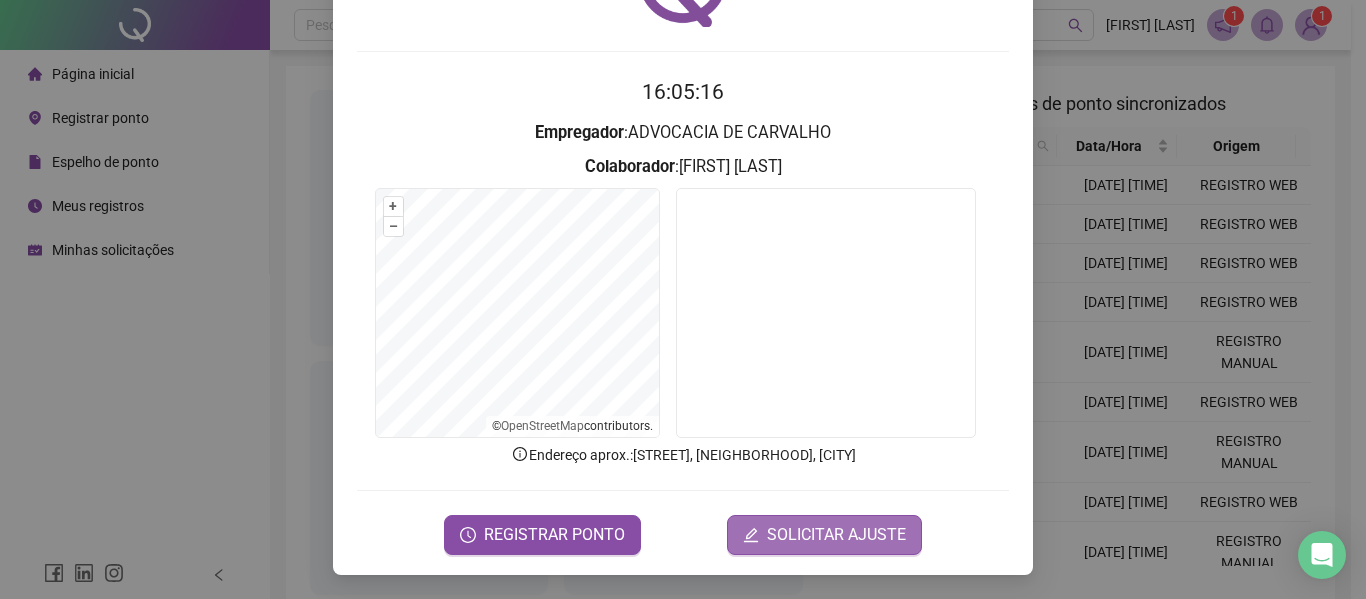 click on "SOLICITAR AJUSTE" at bounding box center (836, 535) 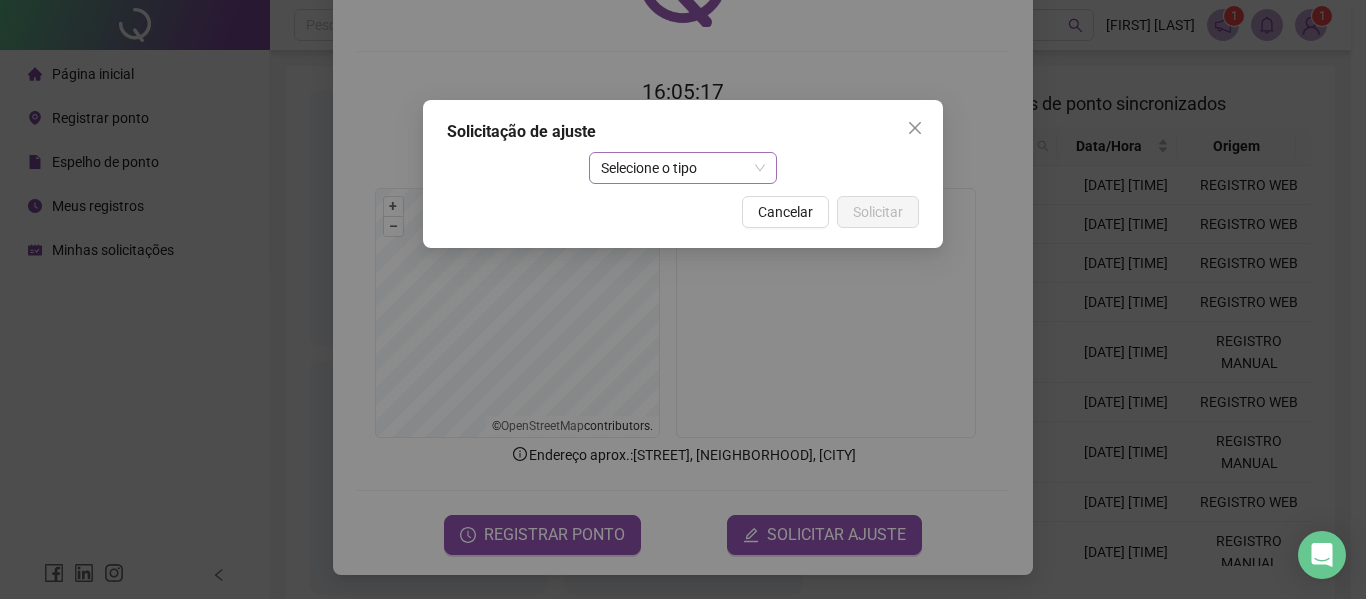 click on "Selecione o tipo" at bounding box center (683, 168) 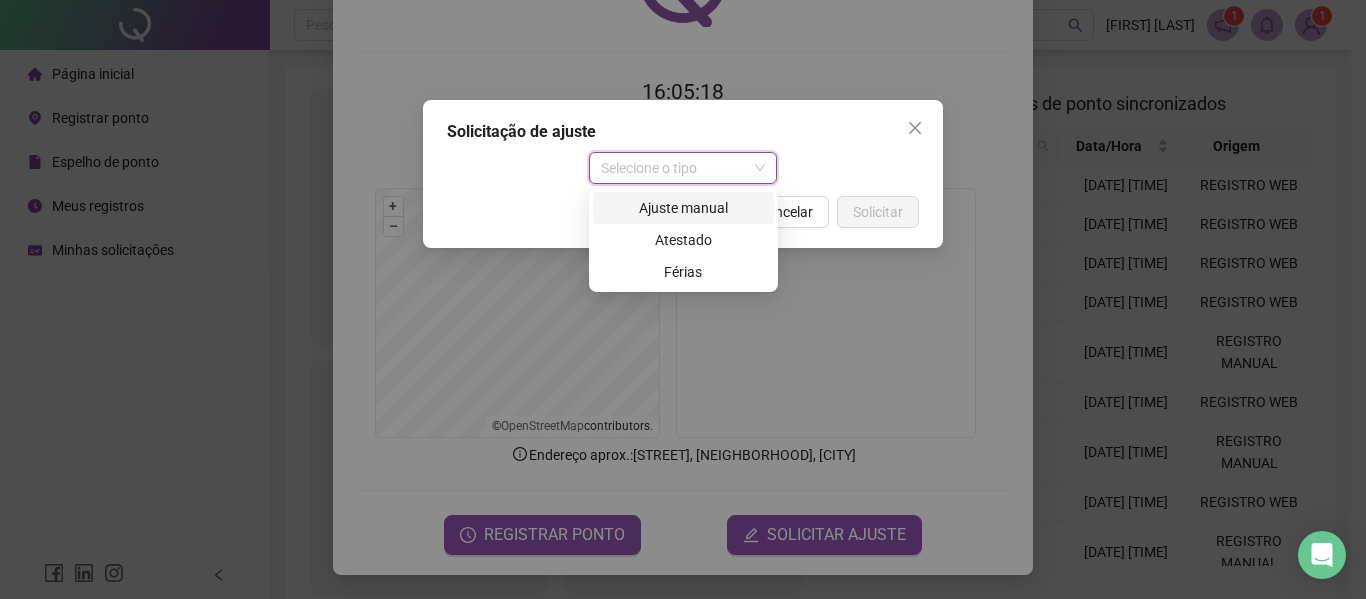 click on "Ajuste manual" at bounding box center (683, 208) 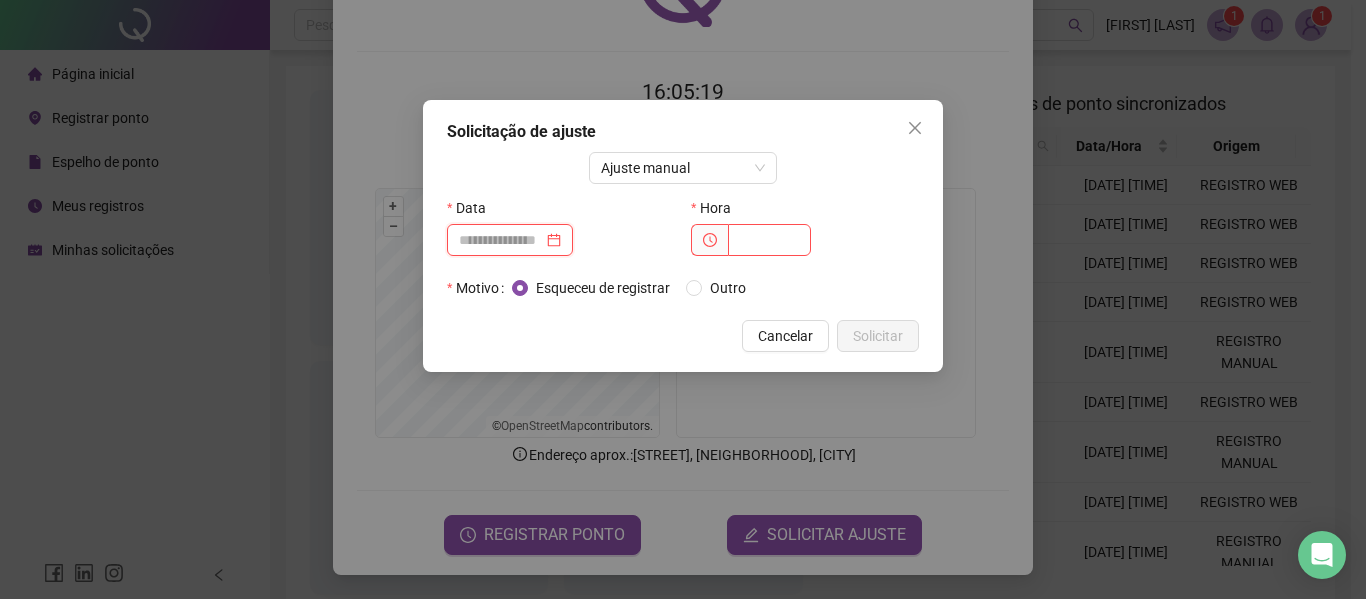 click at bounding box center [501, 240] 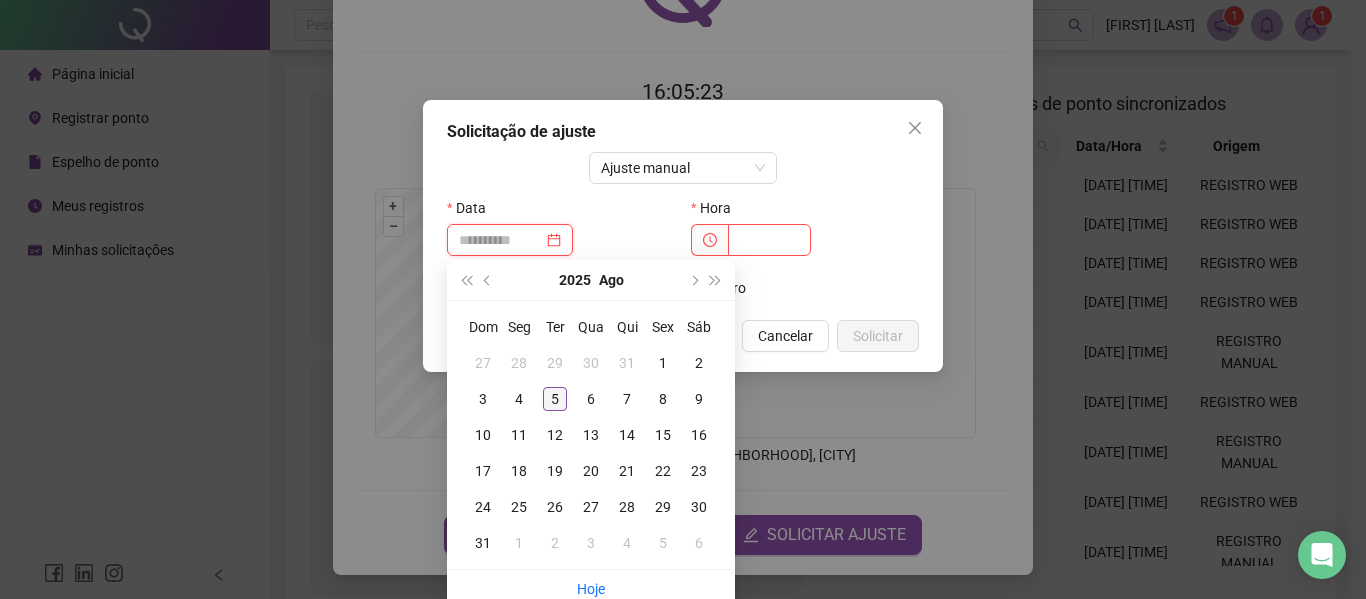 type on "**********" 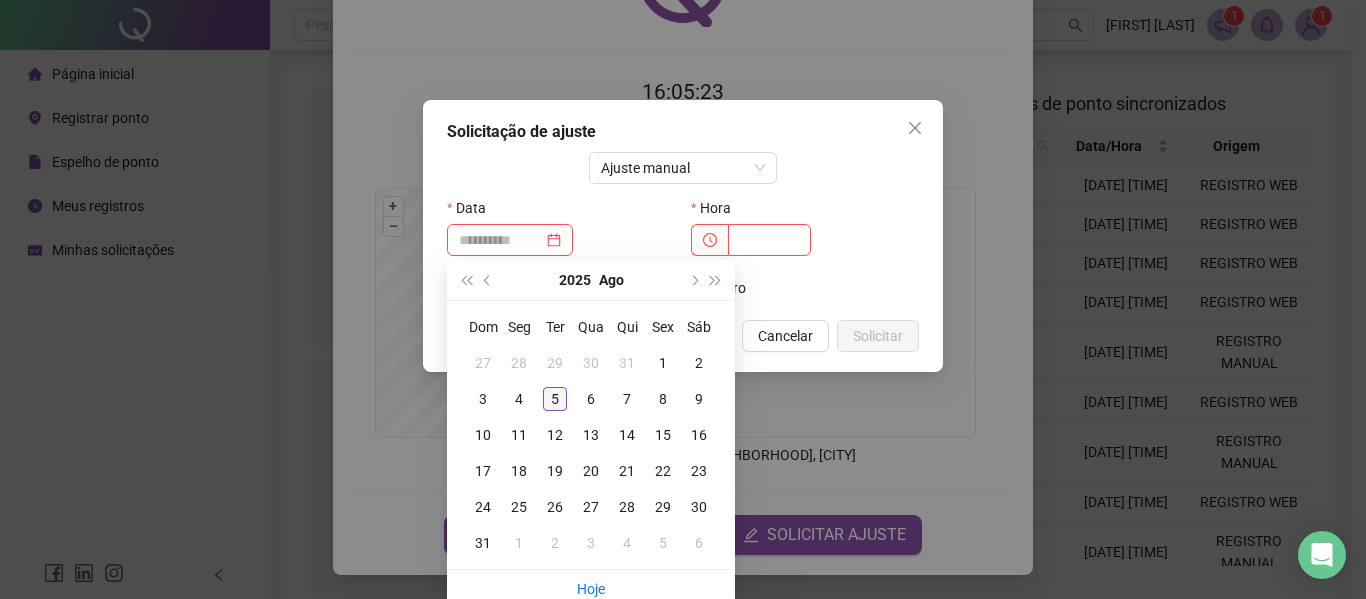 click on "5" at bounding box center [555, 399] 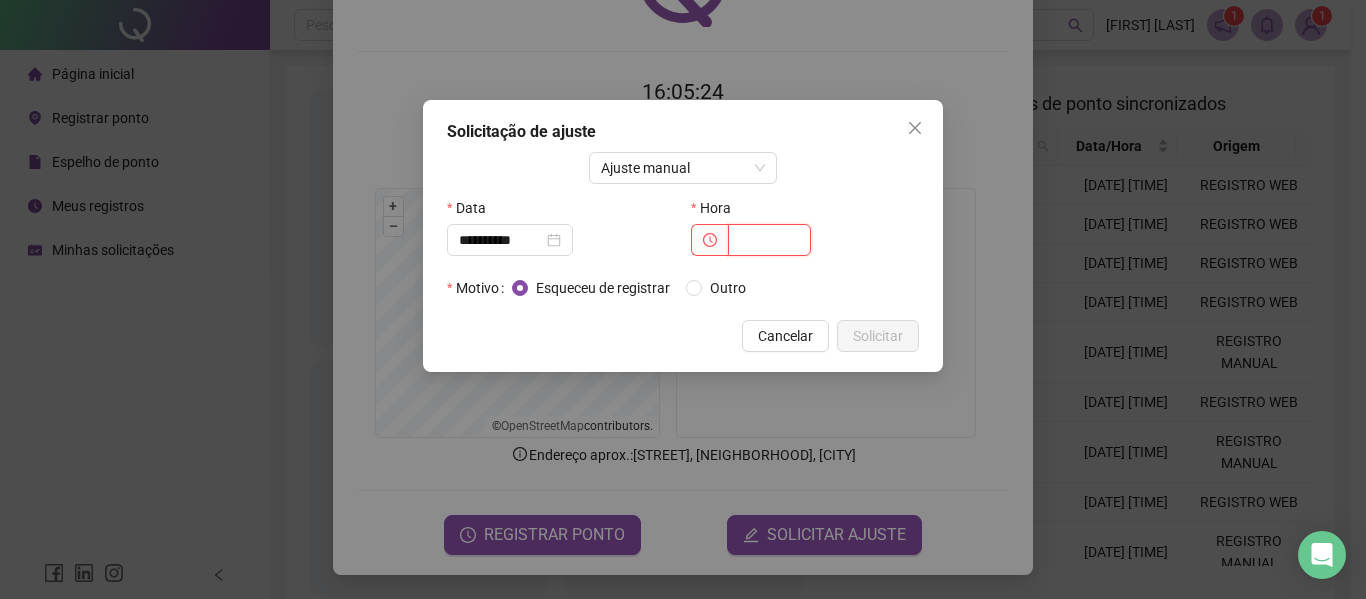 click at bounding box center (769, 240) 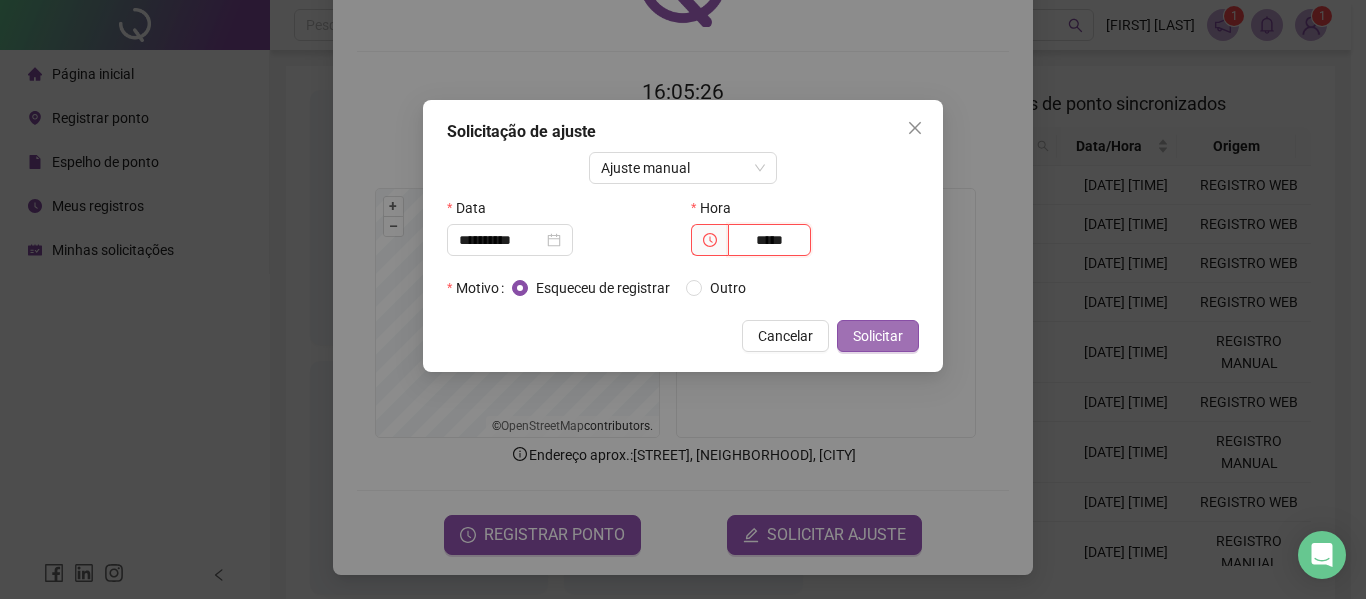 type on "*****" 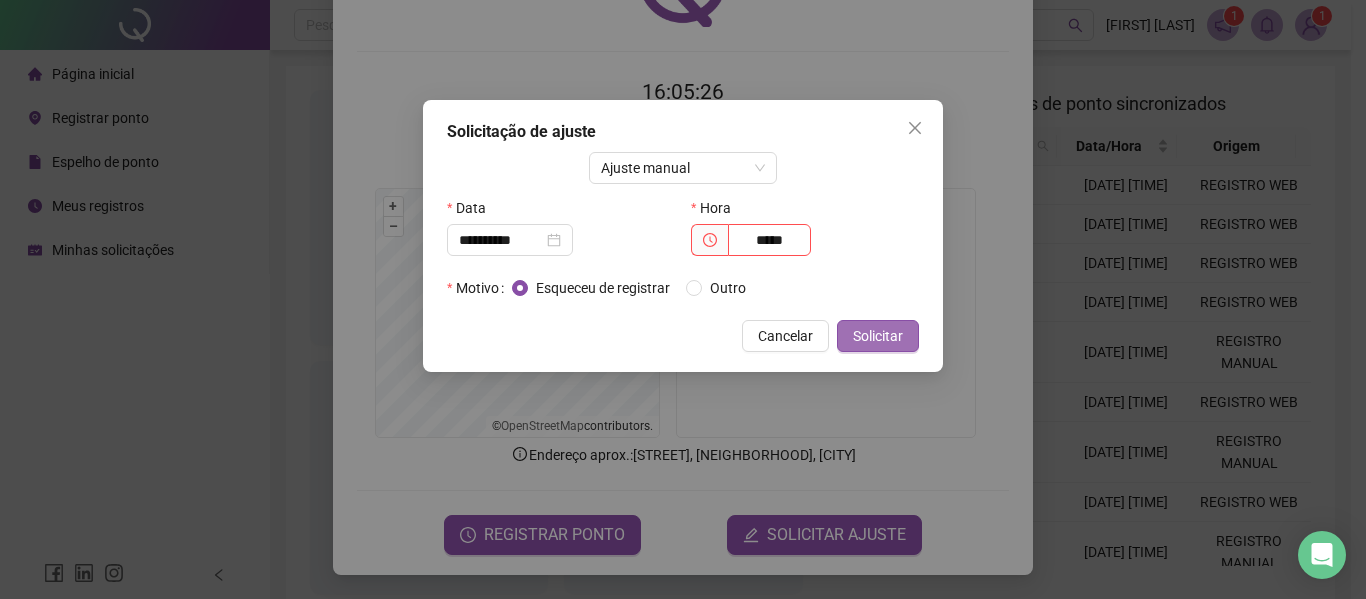 click on "Solicitar" at bounding box center (878, 336) 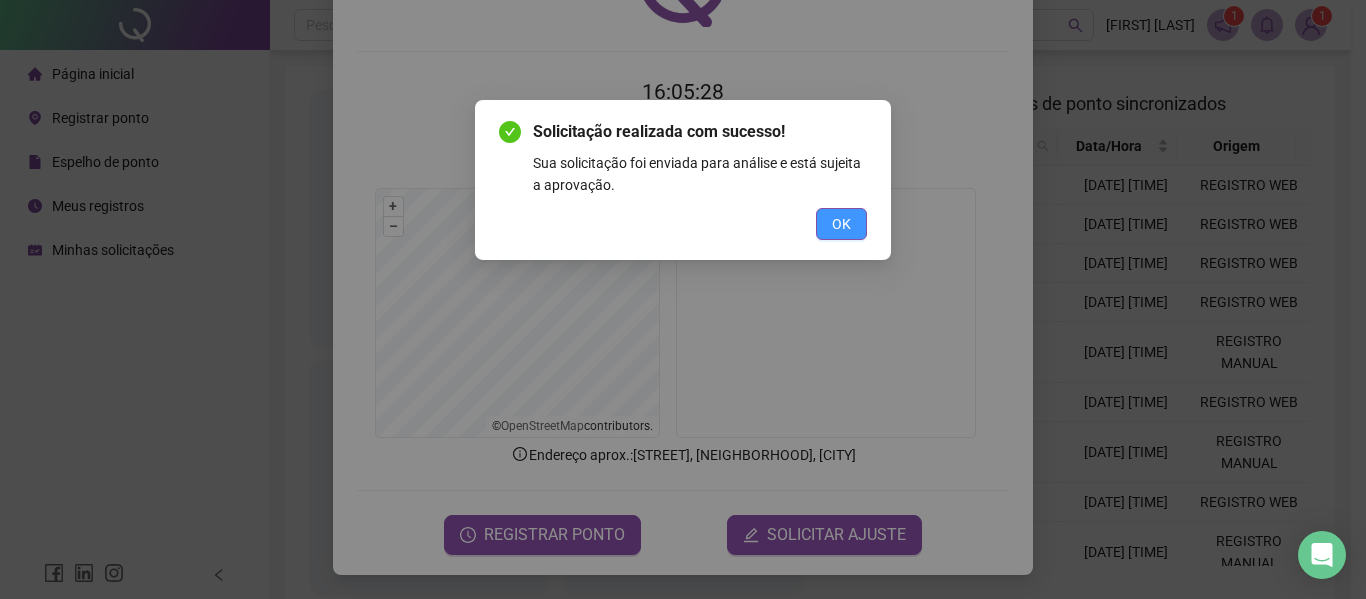 click on "OK" at bounding box center (841, 224) 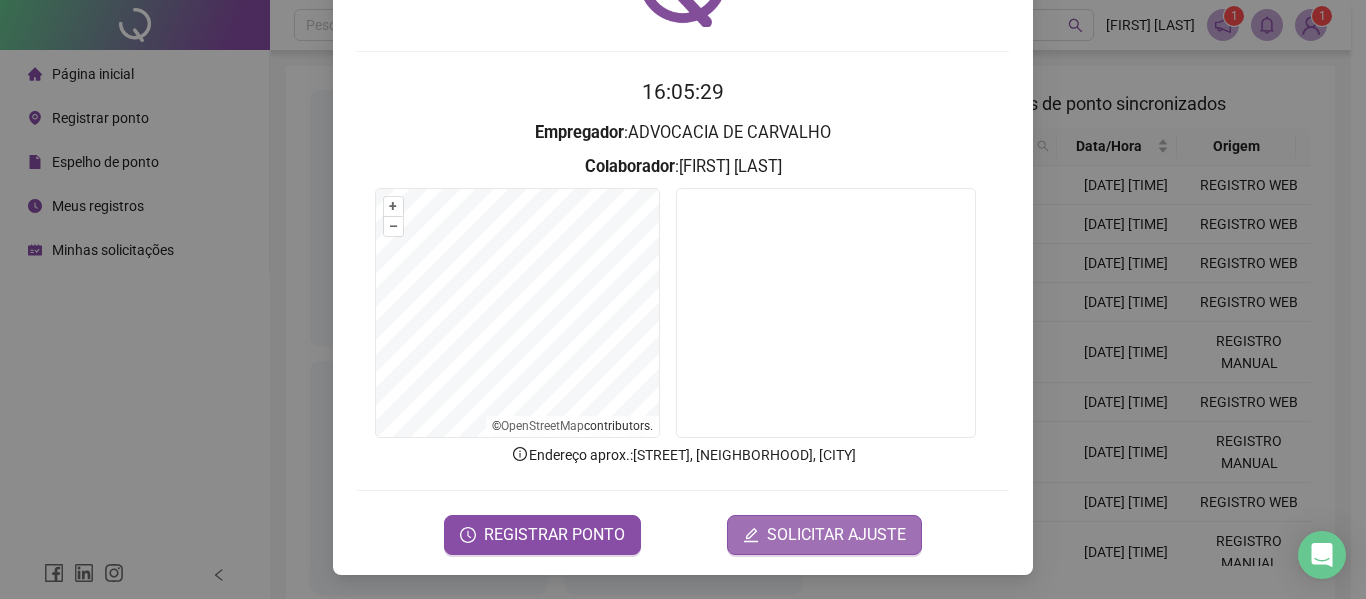click on "SOLICITAR AJUSTE" at bounding box center (836, 535) 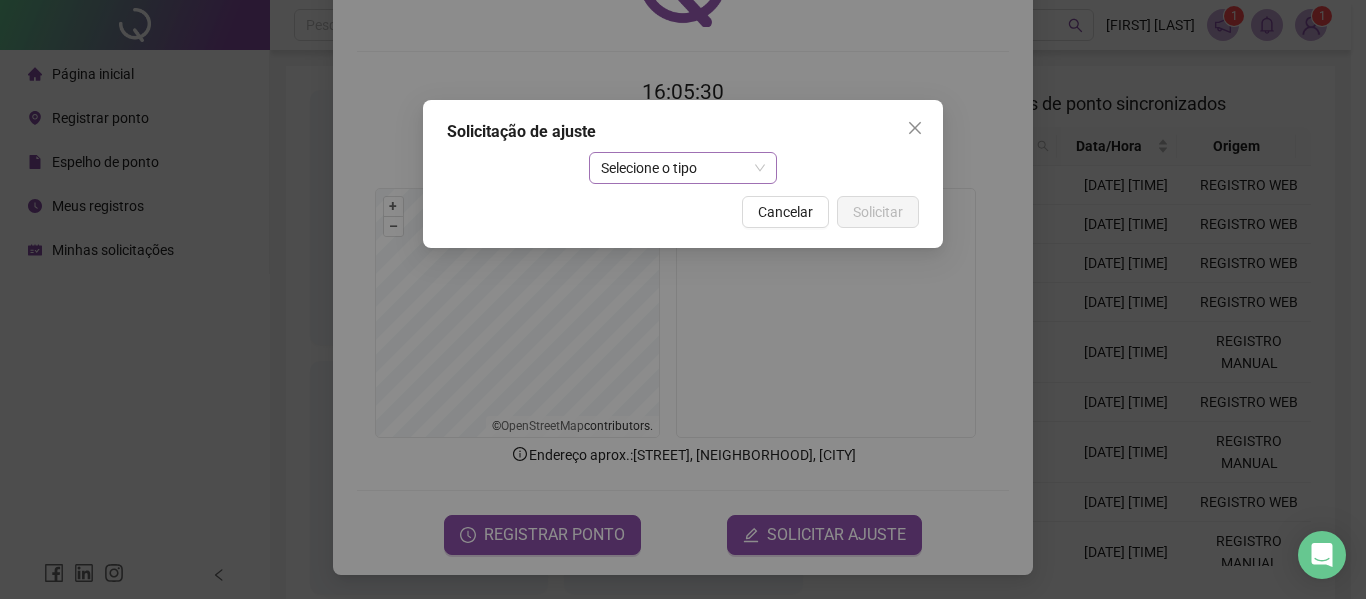 click on "Selecione o tipo" at bounding box center [683, 168] 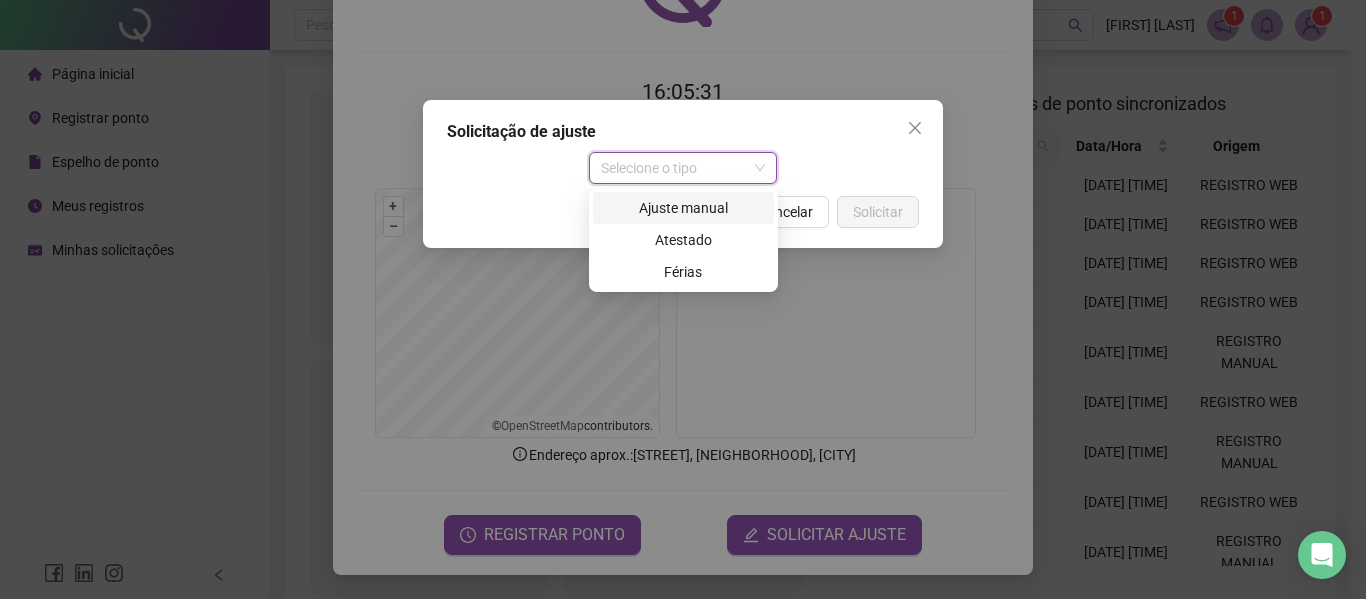 click on "Ajuste manual" at bounding box center [683, 208] 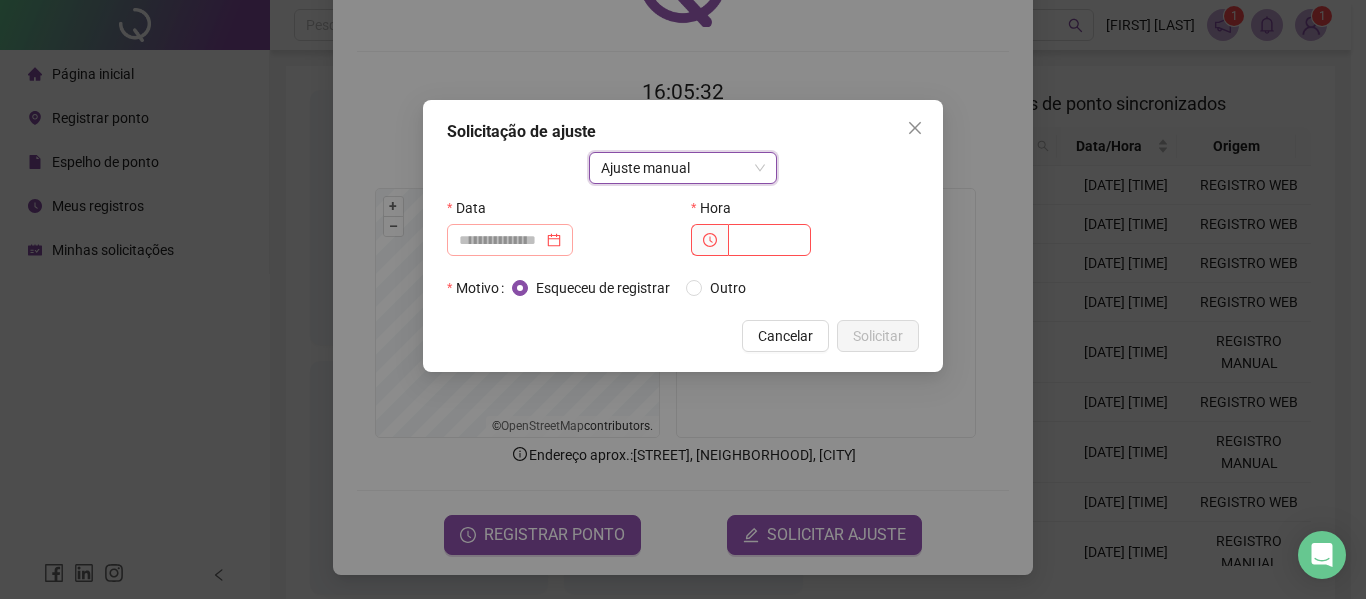 click at bounding box center [510, 240] 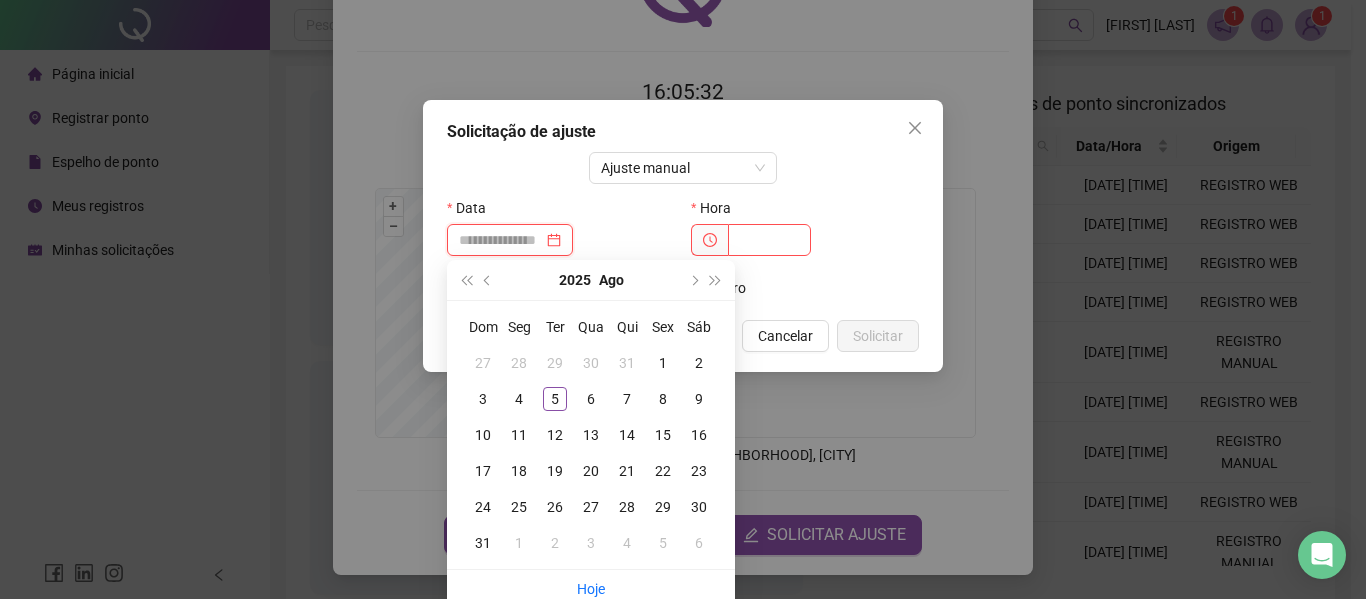 click at bounding box center [510, 240] 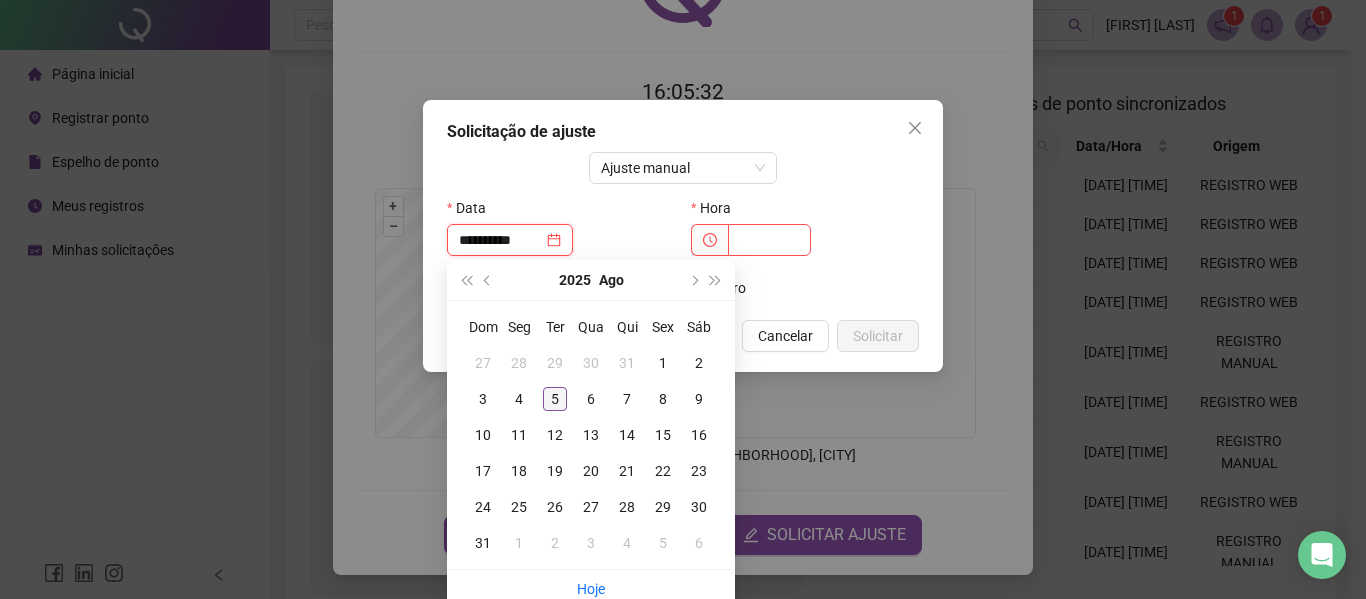 type on "**********" 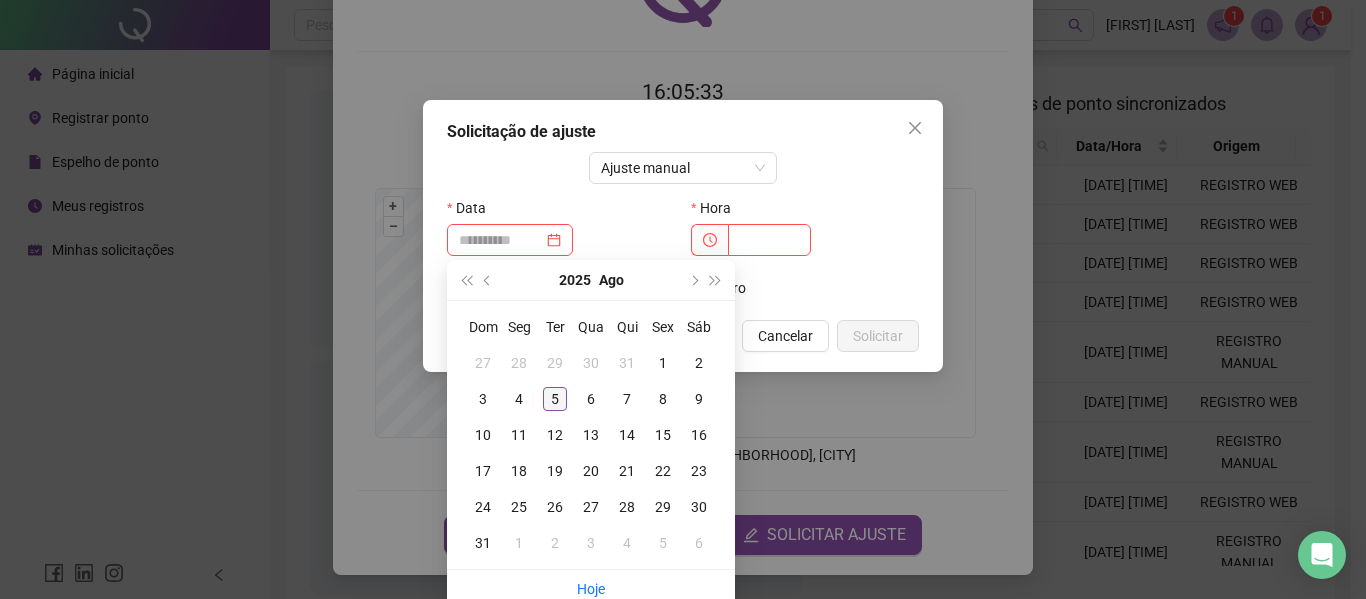 click on "5" at bounding box center [555, 399] 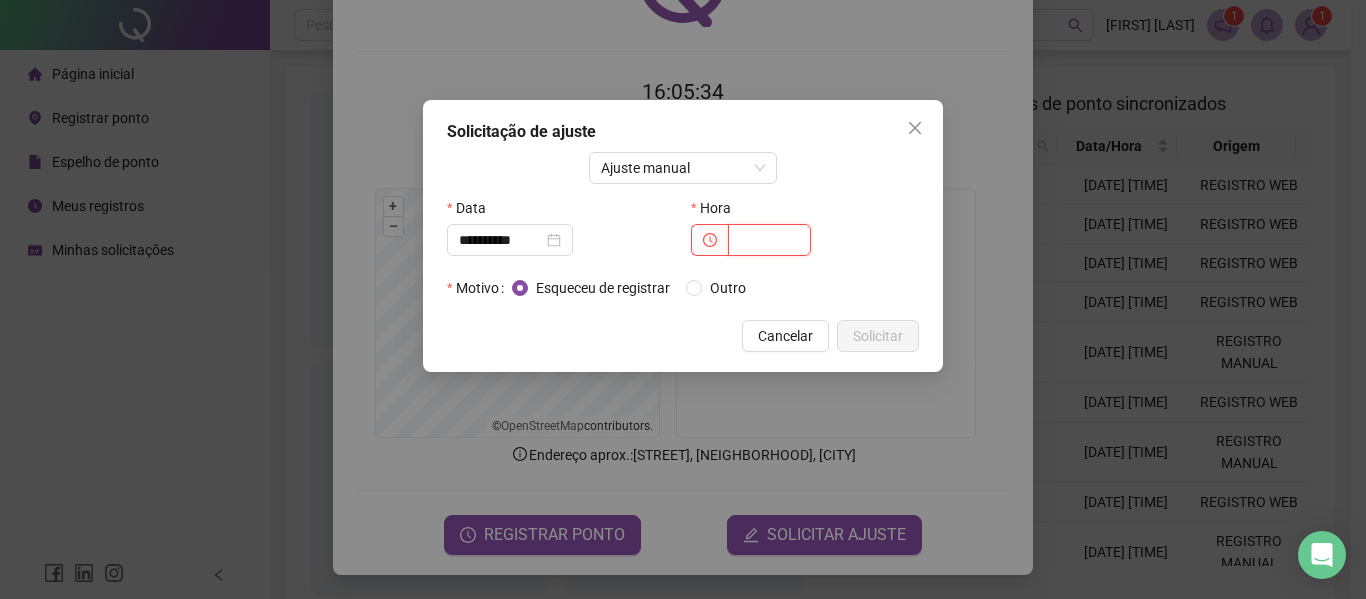 click at bounding box center [769, 240] 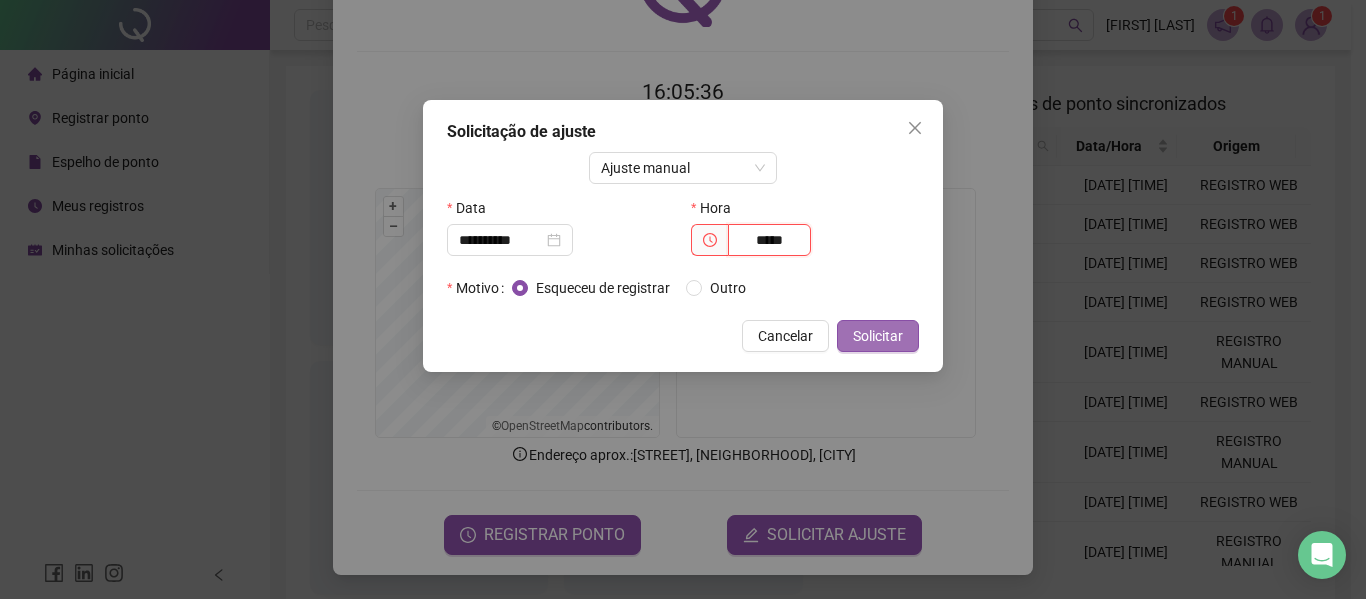 type on "*****" 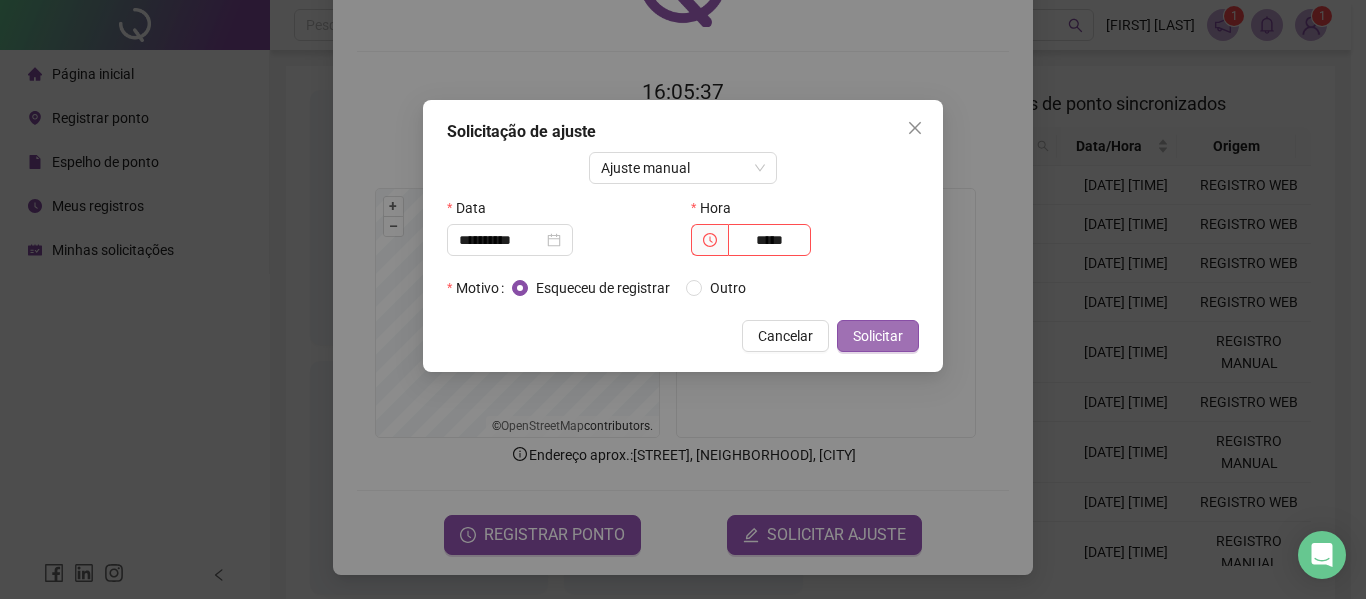 click on "Solicitar" at bounding box center [878, 336] 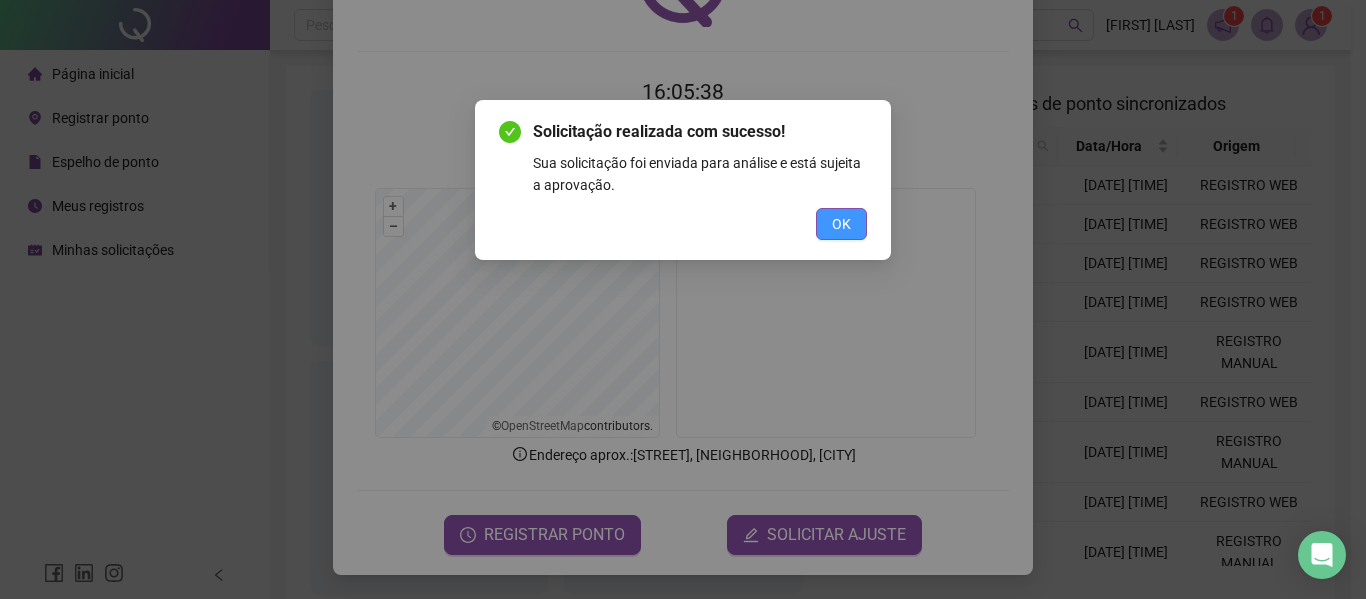 click on "OK" at bounding box center [841, 224] 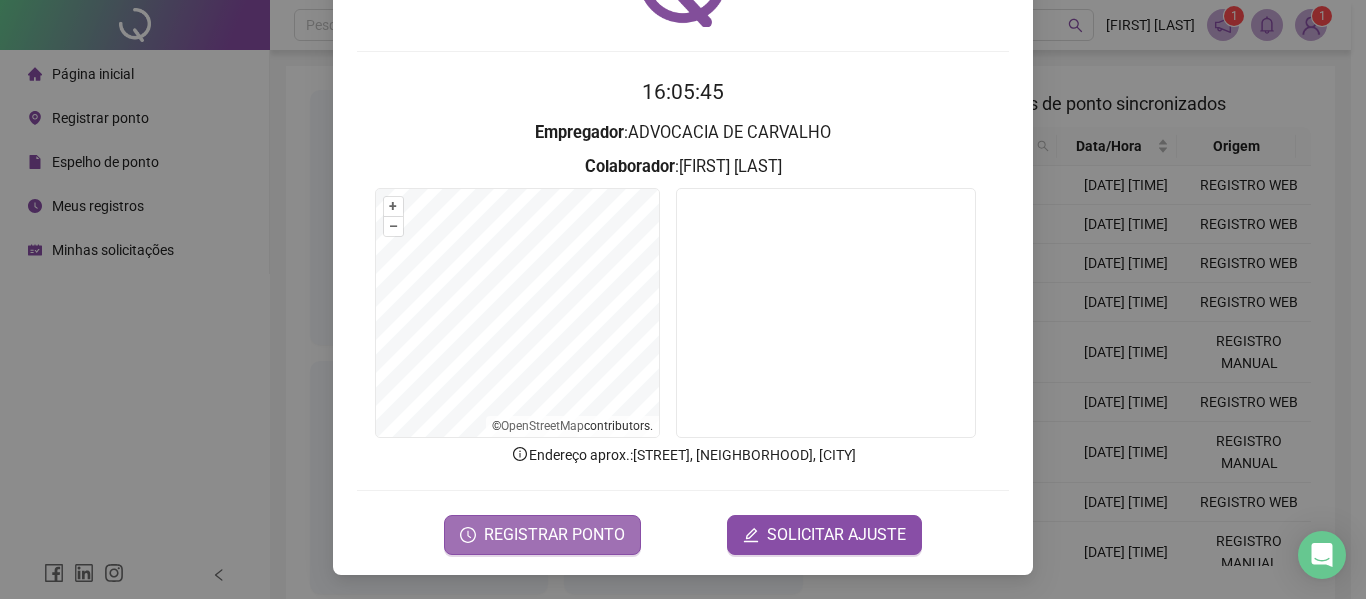 click on "REGISTRAR PONTO" at bounding box center (554, 535) 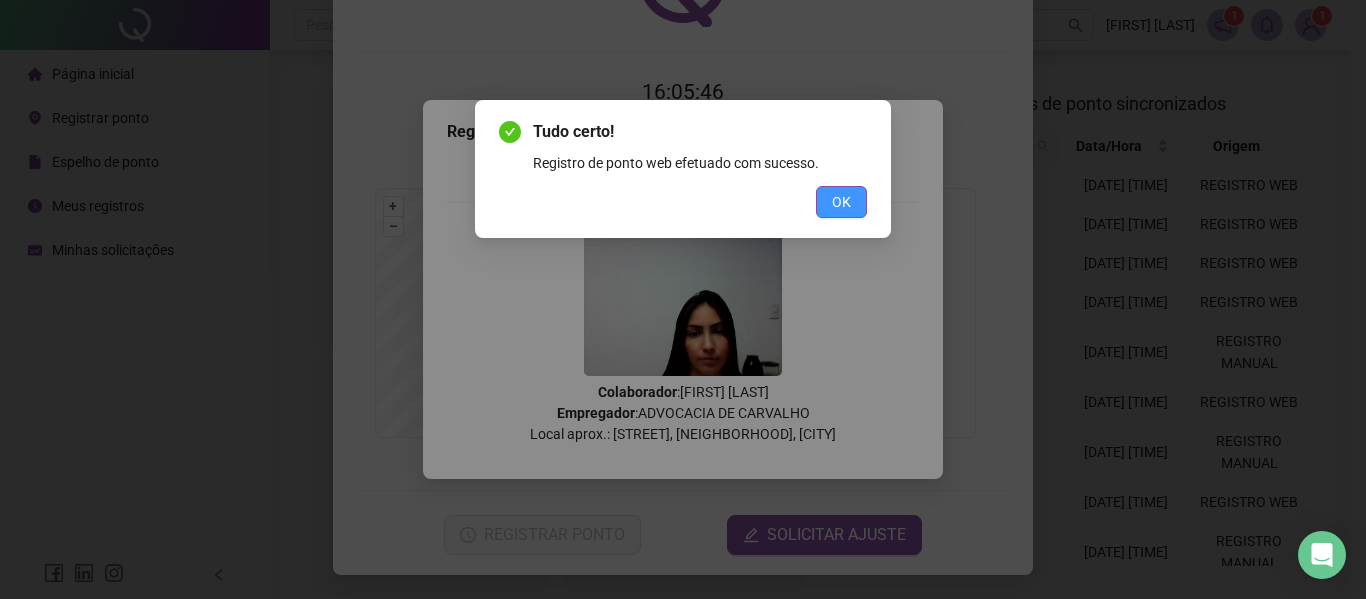 click on "OK" at bounding box center (841, 202) 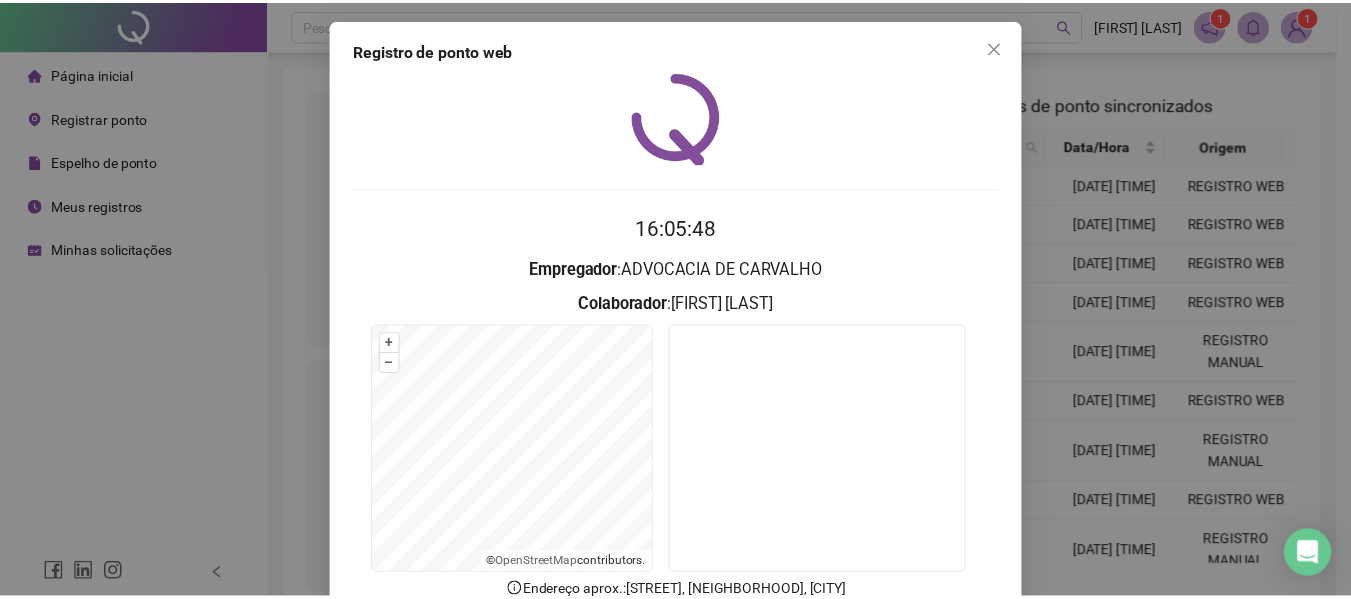 scroll, scrollTop: 0, scrollLeft: 0, axis: both 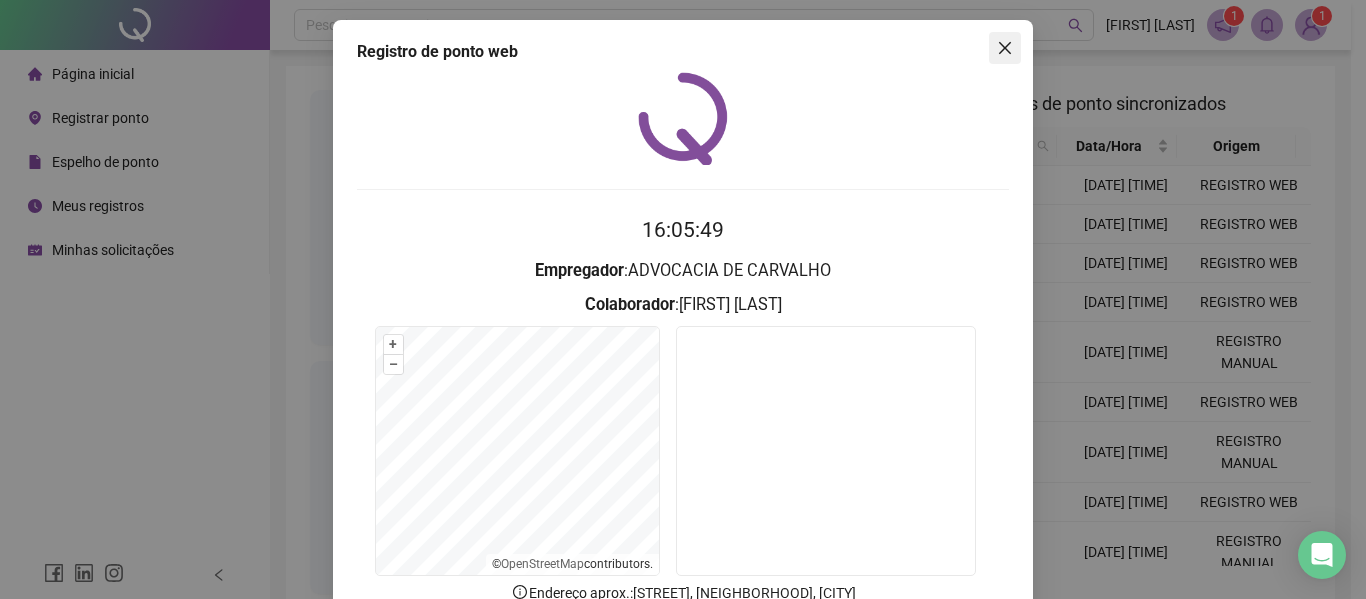 click 